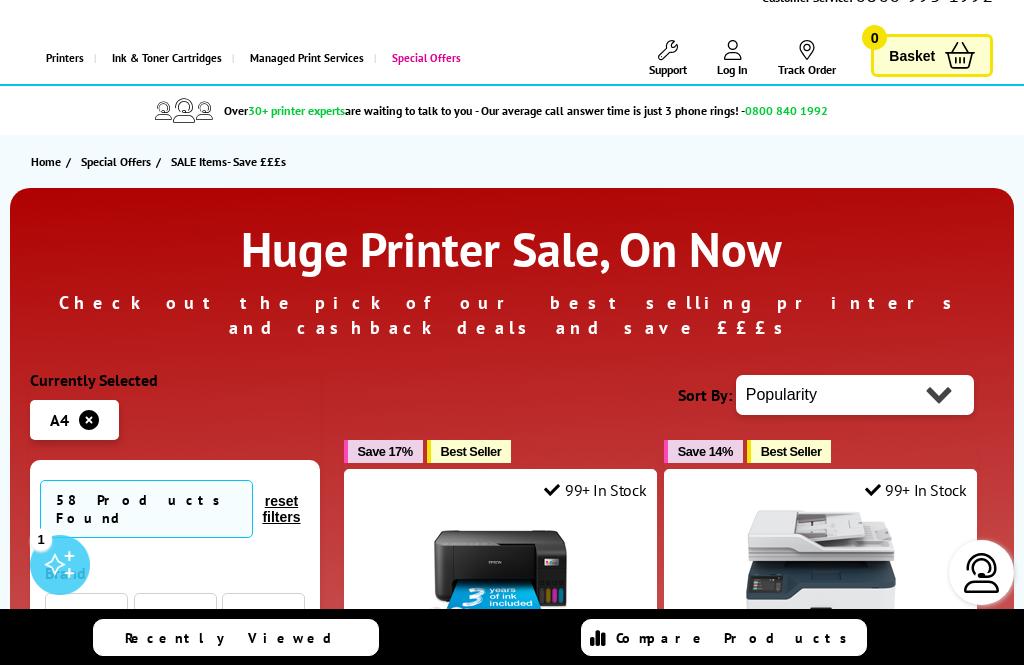 scroll, scrollTop: 169, scrollLeft: 0, axis: vertical 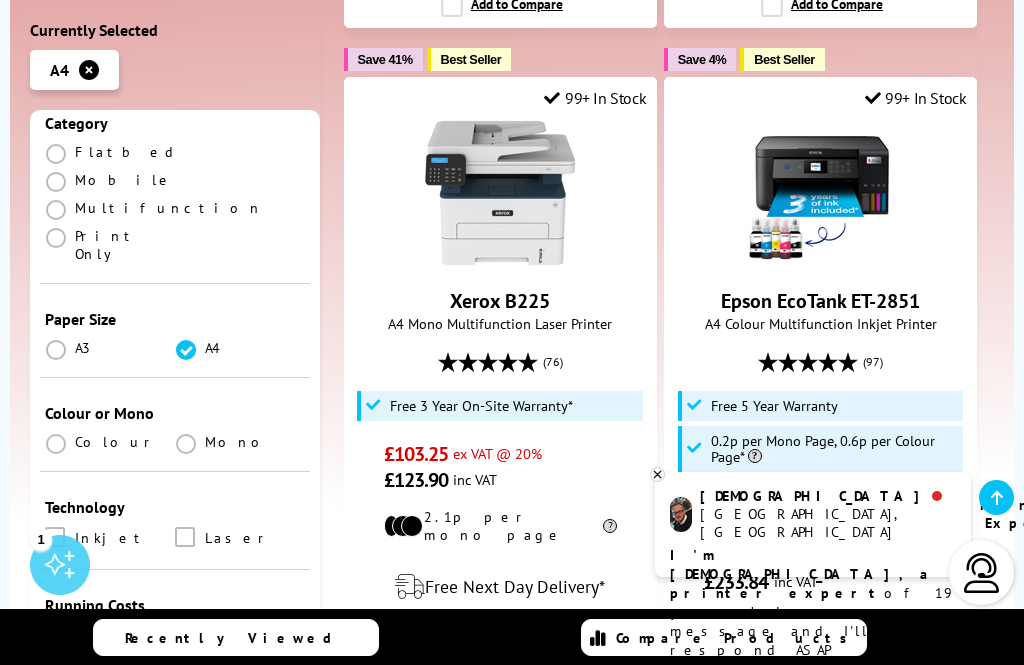 click at bounding box center (186, 444) 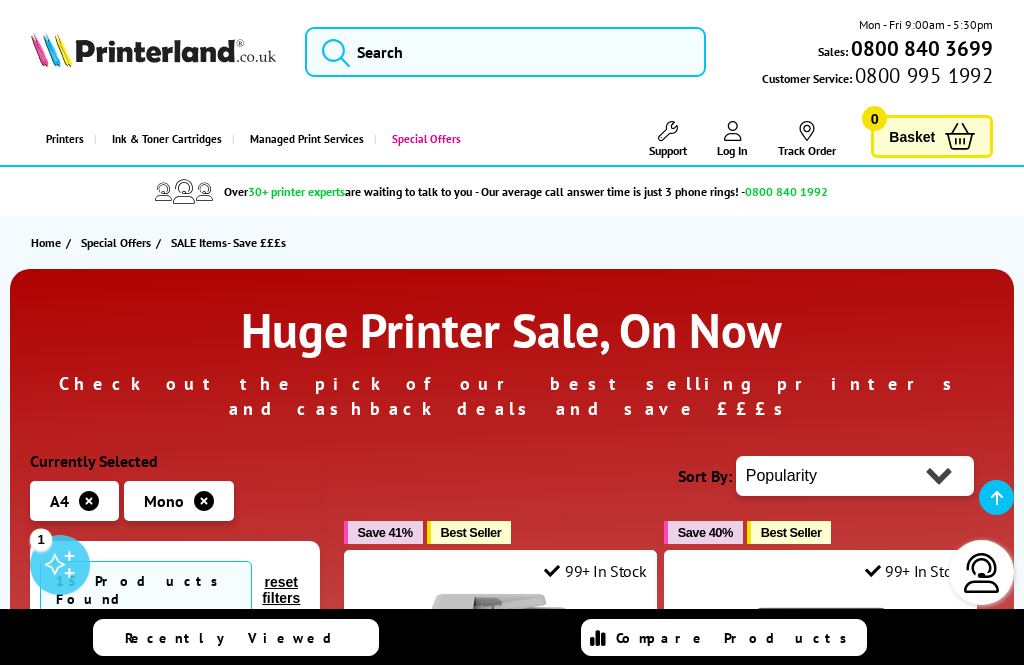 scroll, scrollTop: 395, scrollLeft: 0, axis: vertical 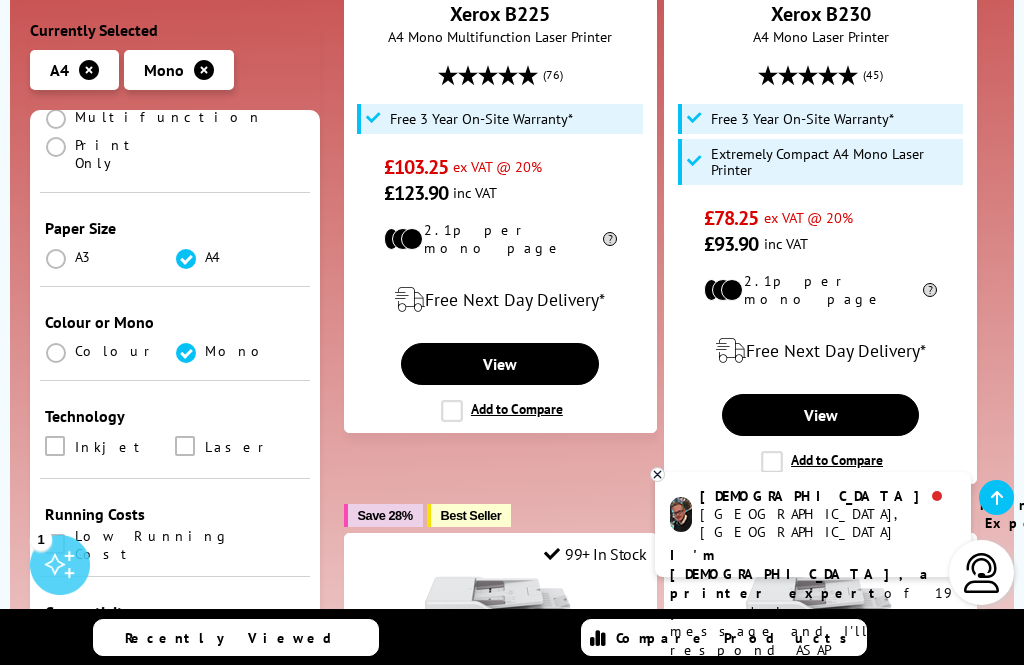 click at bounding box center [185, 446] 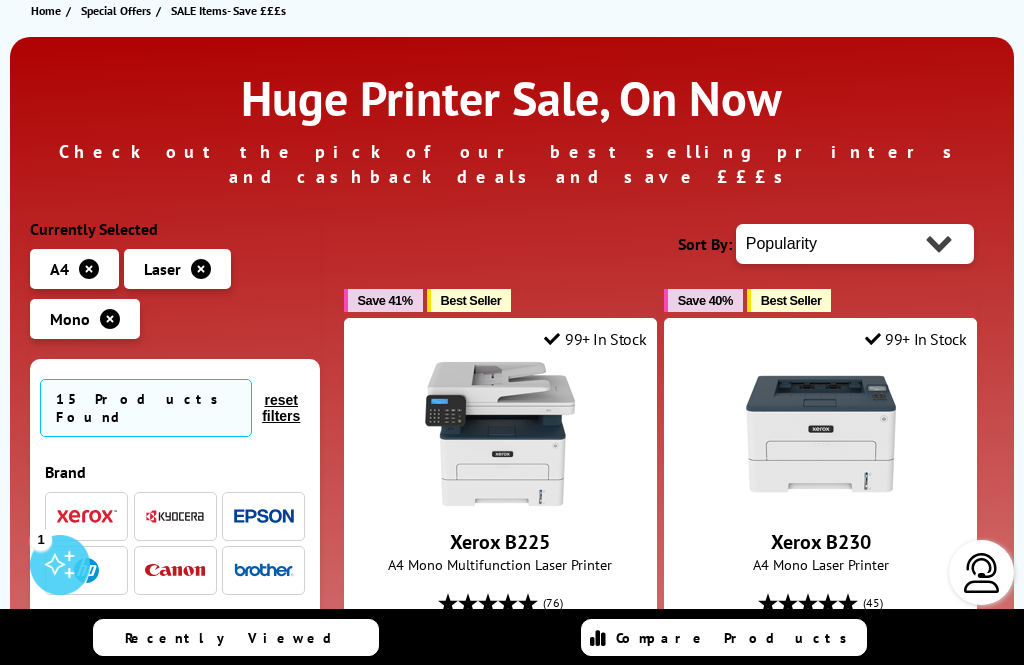 scroll, scrollTop: 0, scrollLeft: 0, axis: both 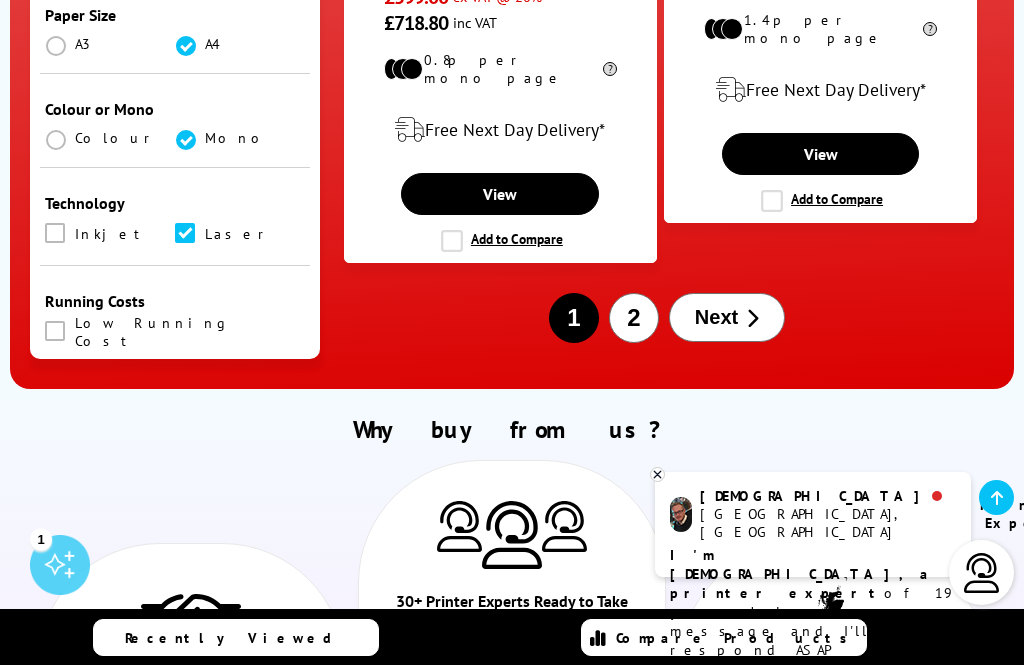 click at bounding box center [55, 331] 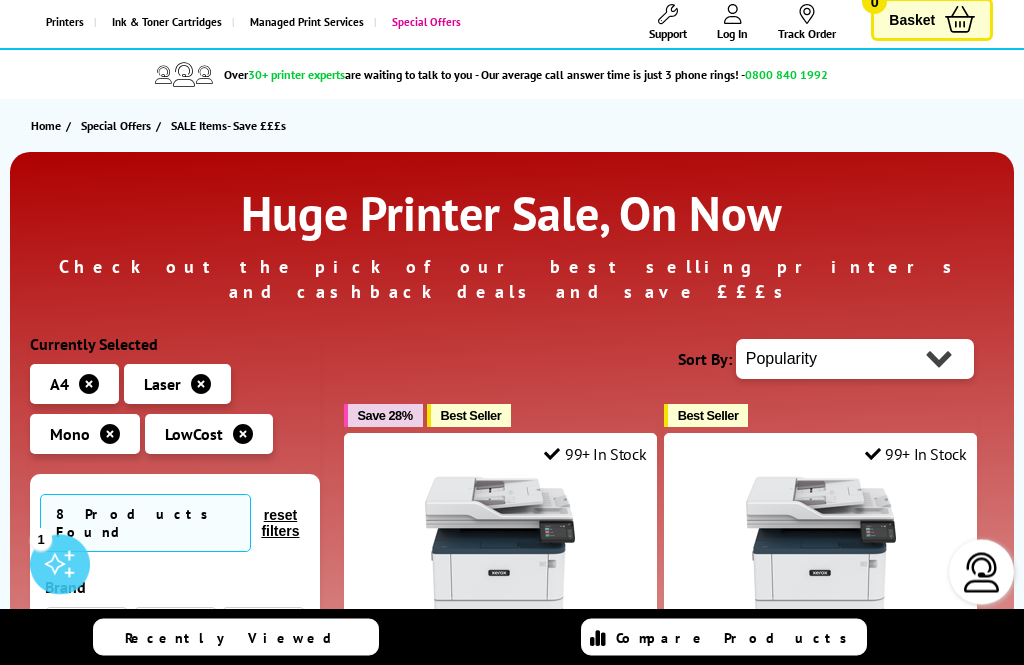 scroll, scrollTop: 304, scrollLeft: 0, axis: vertical 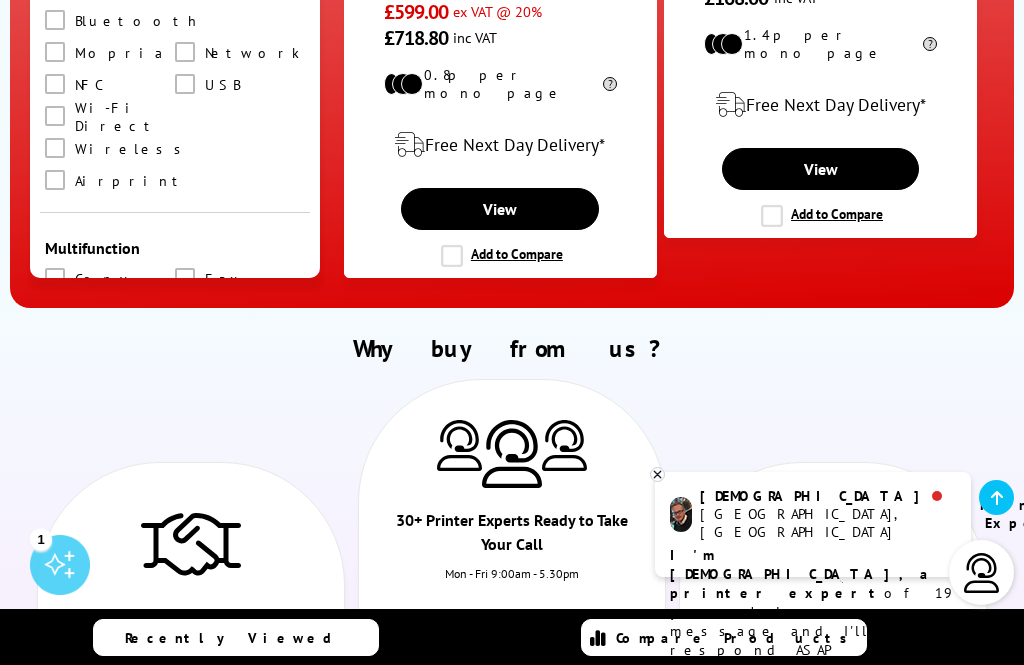 click at bounding box center (55, 408) 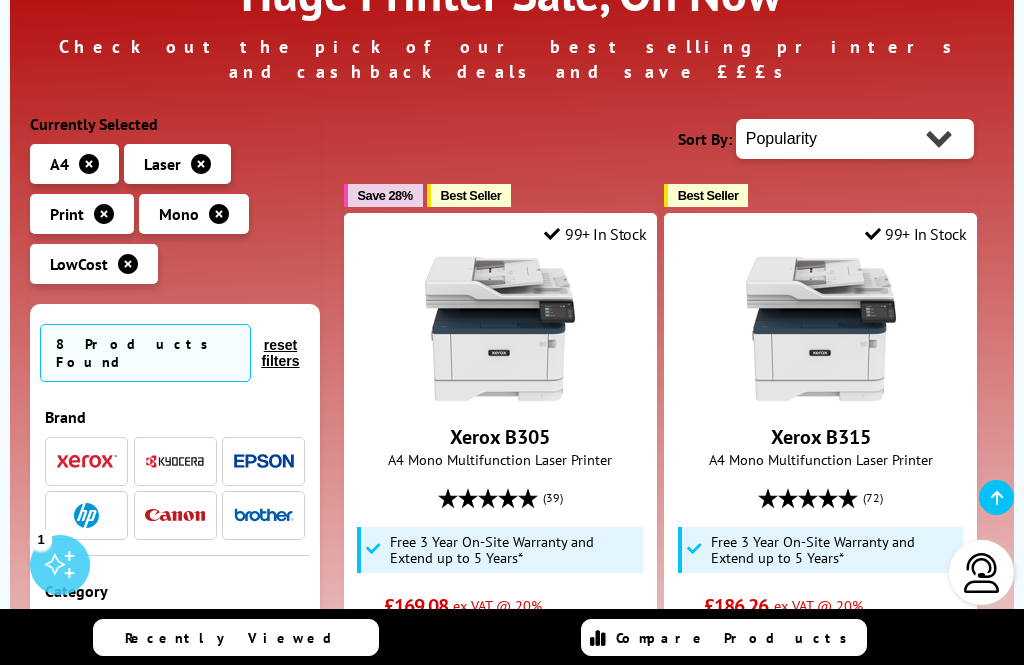 scroll, scrollTop: 427, scrollLeft: 0, axis: vertical 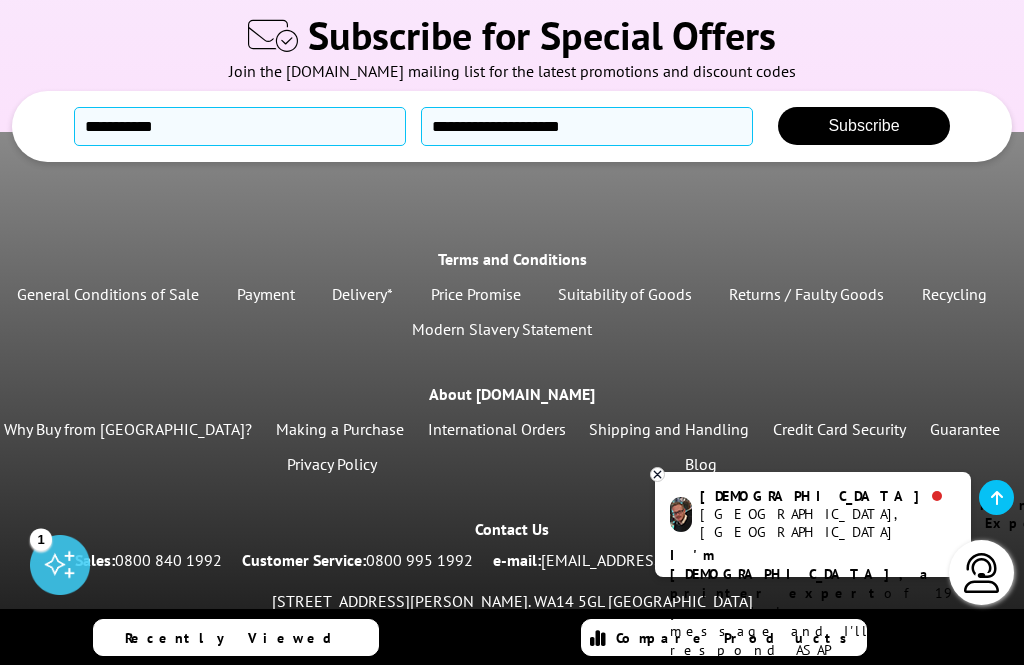click on "Delivery*" at bounding box center (362, 294) 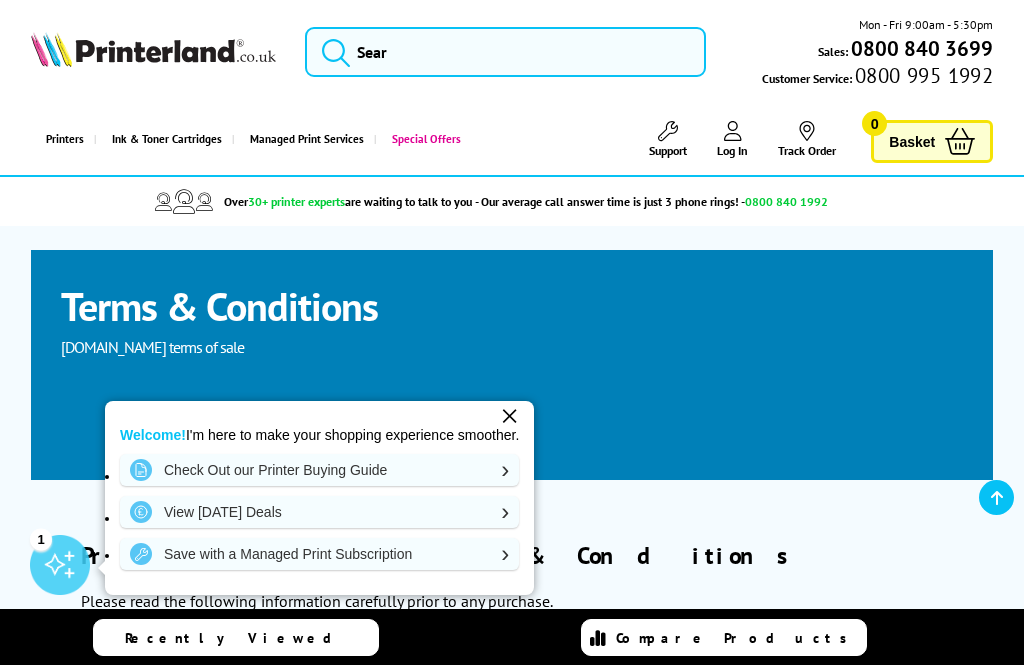 scroll, scrollTop: 1613, scrollLeft: 0, axis: vertical 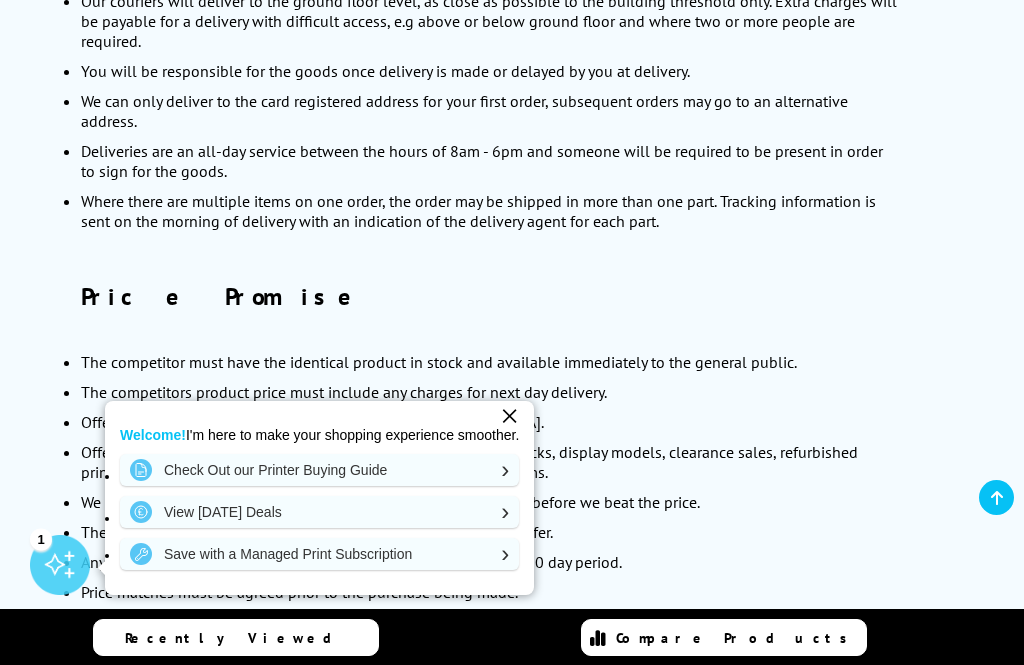click on "Terms & Conditions
[DOMAIN_NAME] terms of sale
Printerland Terms & Conditions
Please read the following information carefully prior to any purchase.
The following Terms and conditions comply with:
THE CONSUMER CONTRACT REGULATIONS 2014
Should you require further information on the above regulations prior to purchase, you will find more information available in other formats and languages on request from  [URL][DOMAIN_NAME]
General Conditions of Sale
These terms and conditions do not affect your statutory rights.
We reserve the right, at our discretion, to refuse to supply goods you order.
Images are used for illustration purposes only.
By clicking the ‘Place Order’ button after selecting your payment method you are offering to buy the goods at the price stated subject to our terms and conditions.
By using this website you do so in accordance with our  Privacy Policy
Payment" at bounding box center [512, 398] 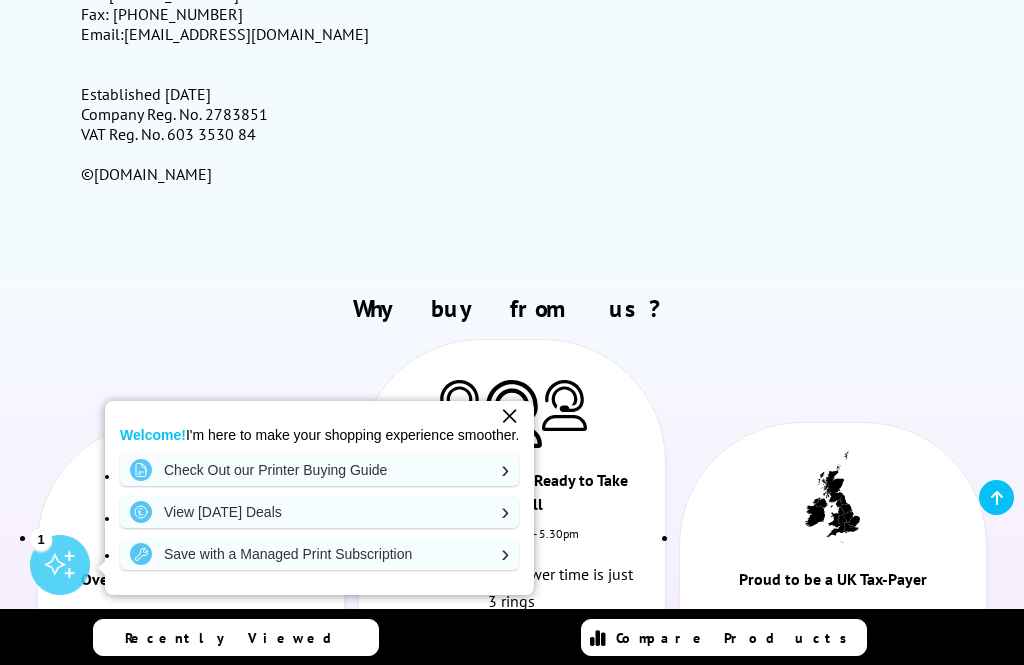 scroll, scrollTop: 3907, scrollLeft: 0, axis: vertical 